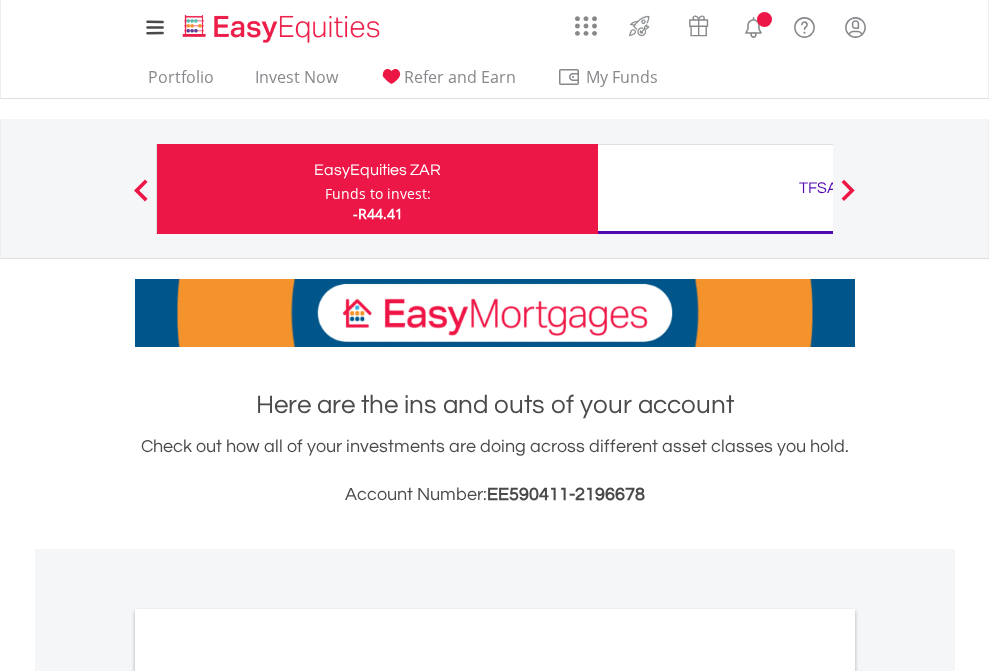 scroll, scrollTop: 0, scrollLeft: 0, axis: both 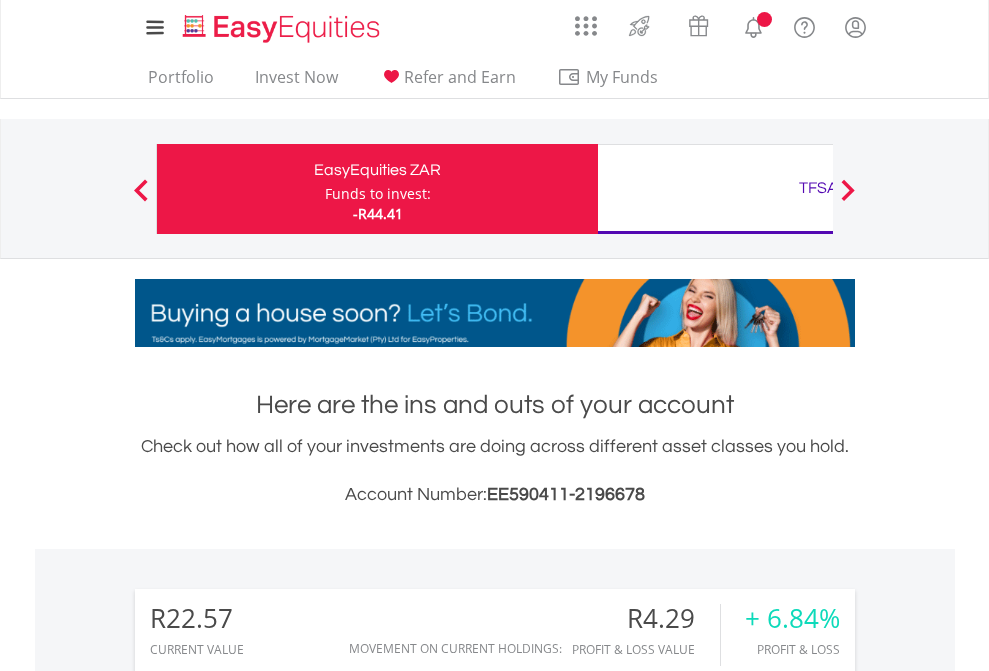 click on "Funds to invest:" at bounding box center [378, 194] 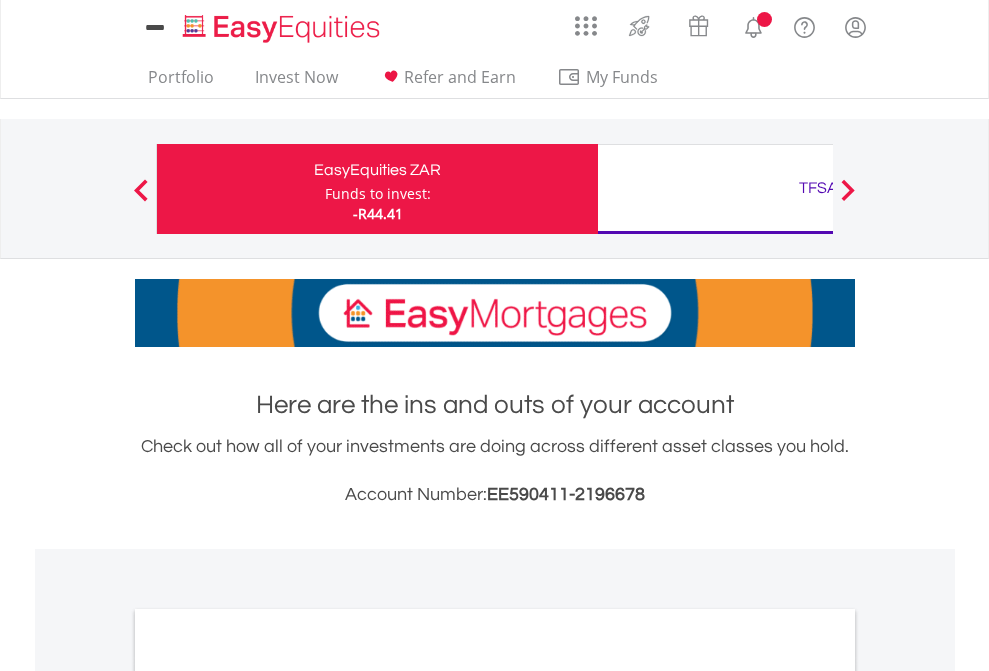scroll, scrollTop: 0, scrollLeft: 0, axis: both 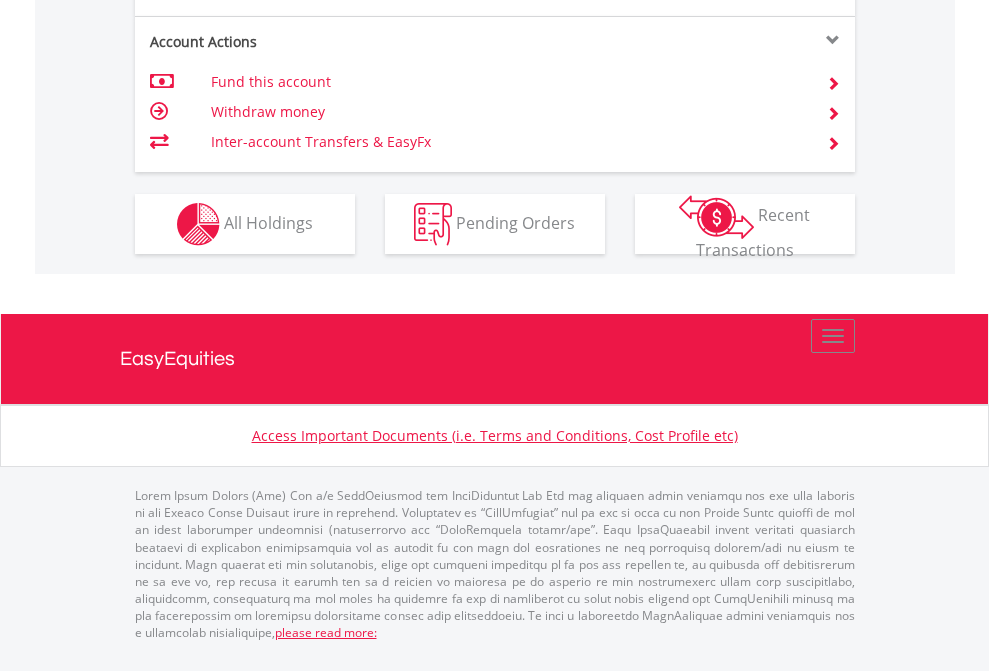 click on "Investment types" at bounding box center (706, -337) 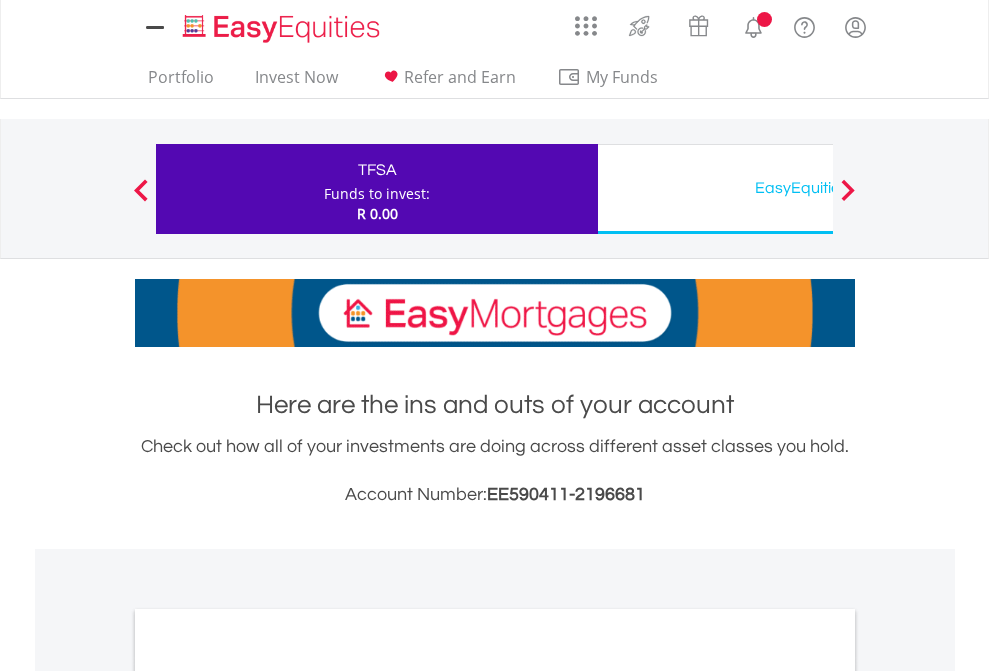 scroll, scrollTop: 0, scrollLeft: 0, axis: both 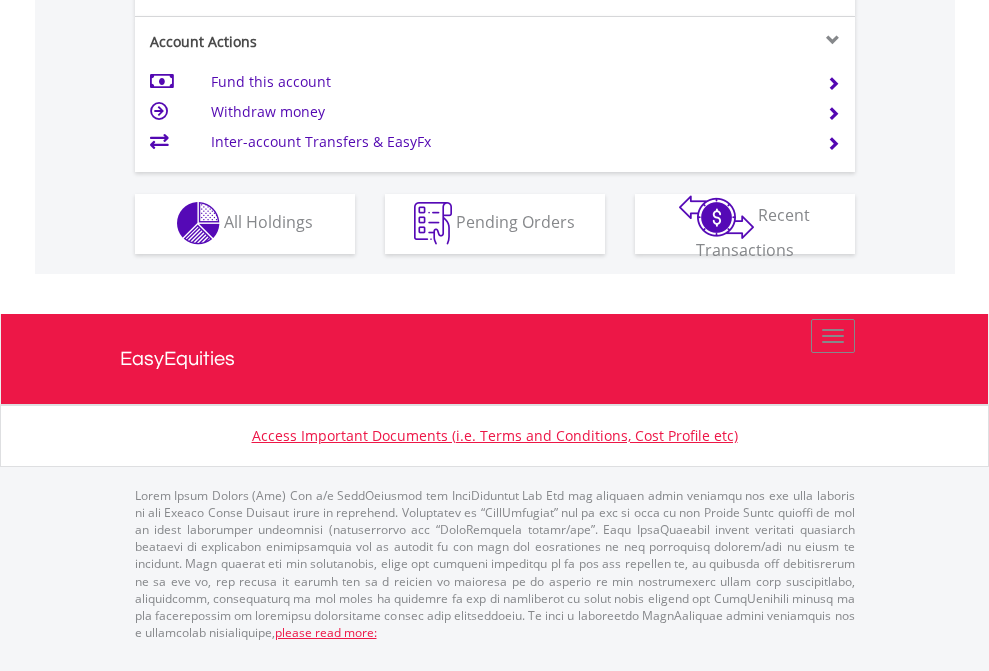 click on "Investment types" at bounding box center [706, -353] 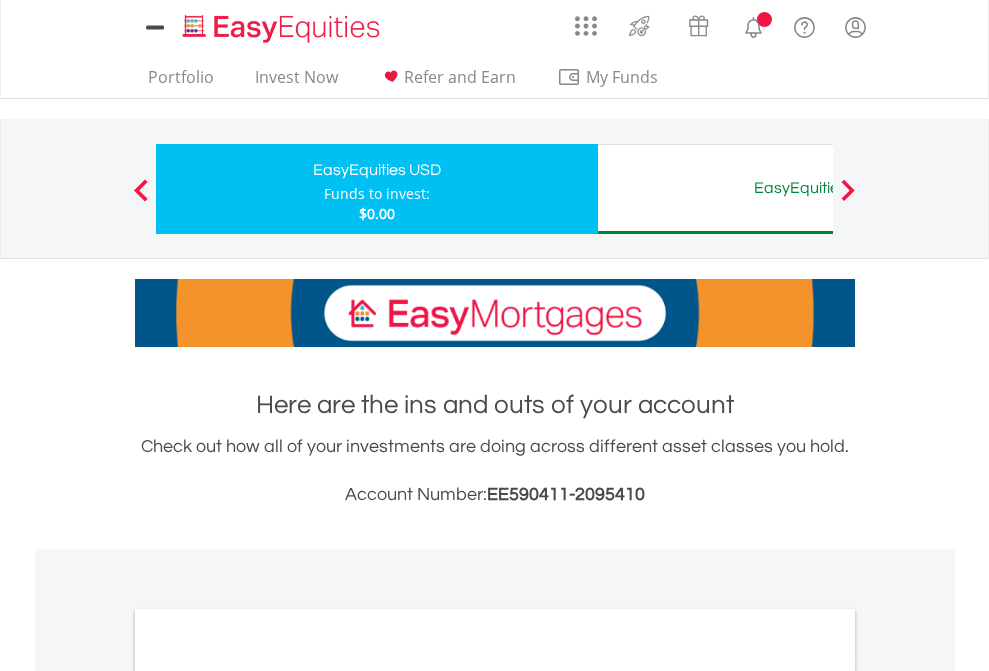 scroll, scrollTop: 0, scrollLeft: 0, axis: both 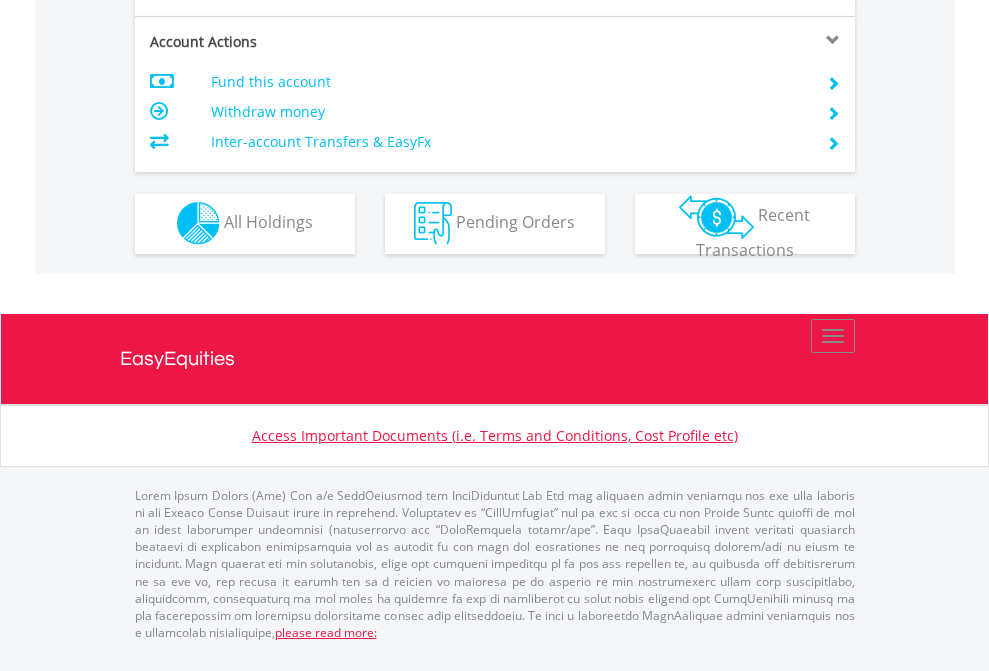 click on "Investment types" at bounding box center [706, -353] 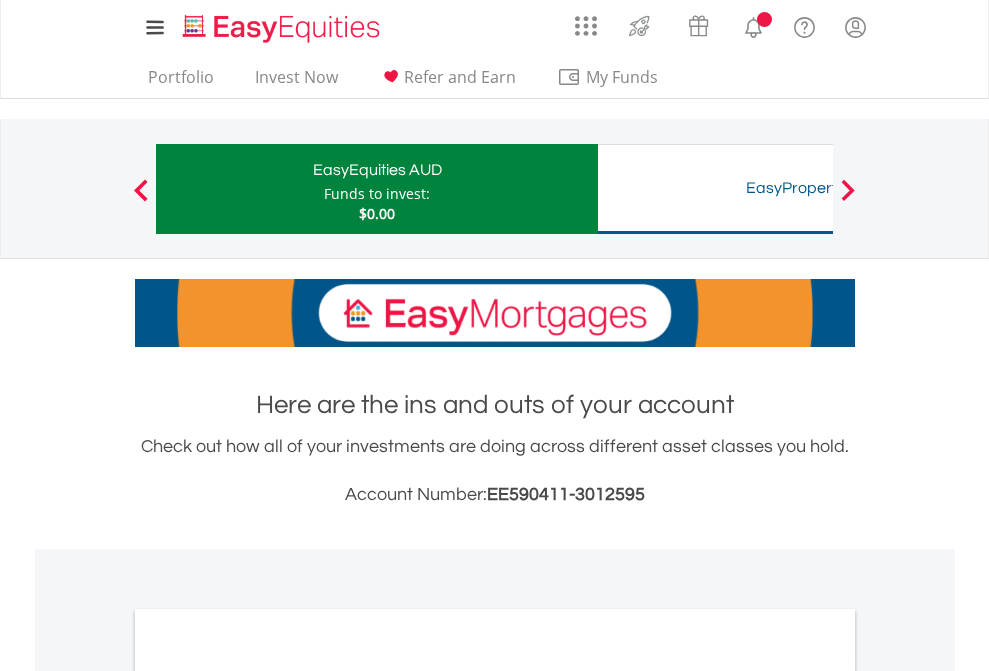 scroll, scrollTop: 0, scrollLeft: 0, axis: both 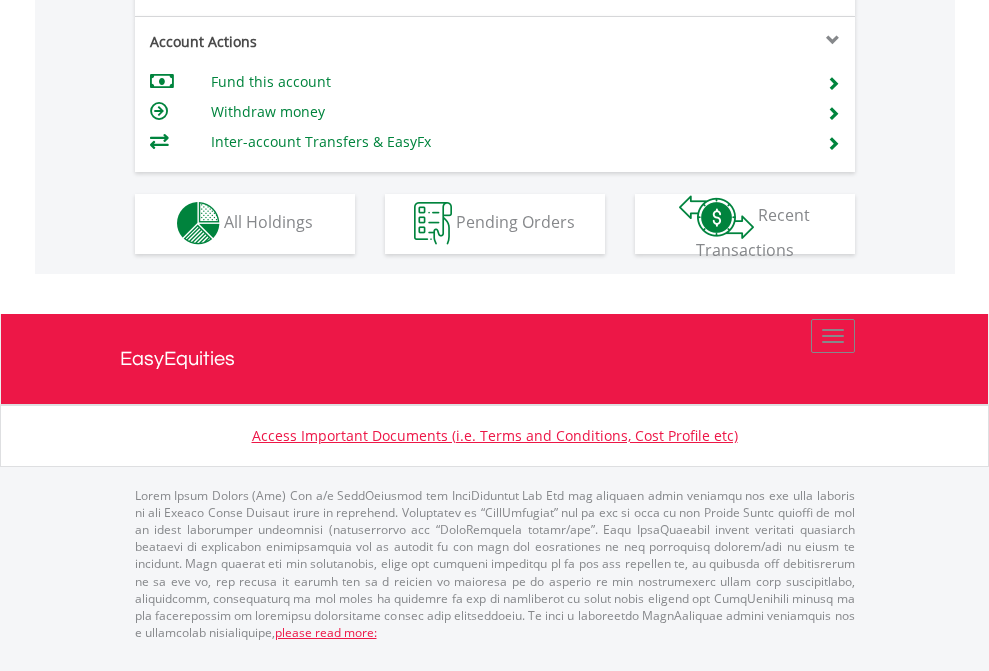 click on "Investment types" at bounding box center (706, -353) 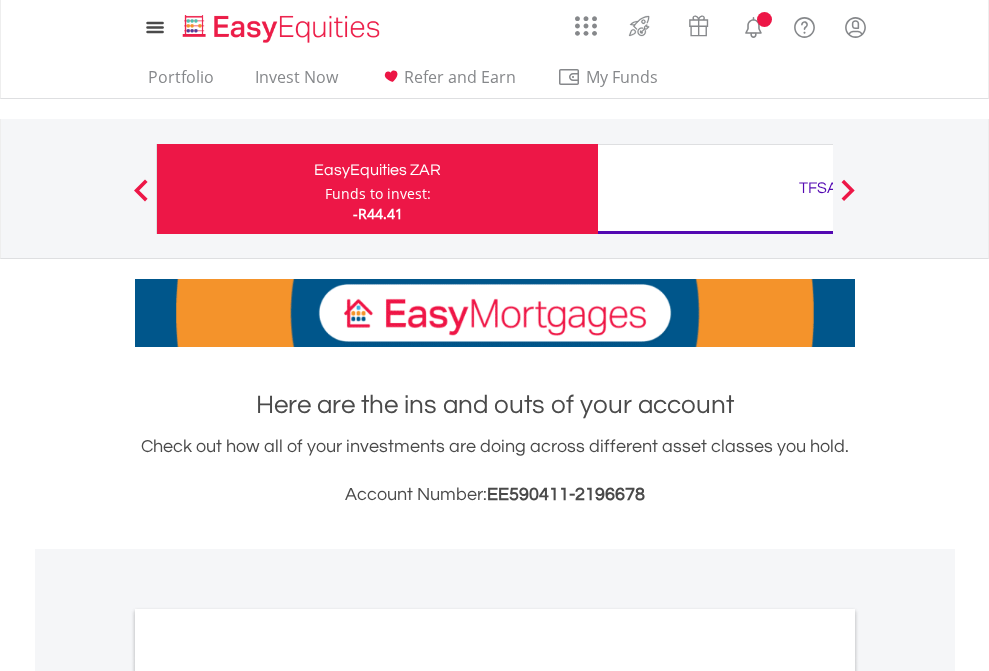 scroll, scrollTop: 0, scrollLeft: 0, axis: both 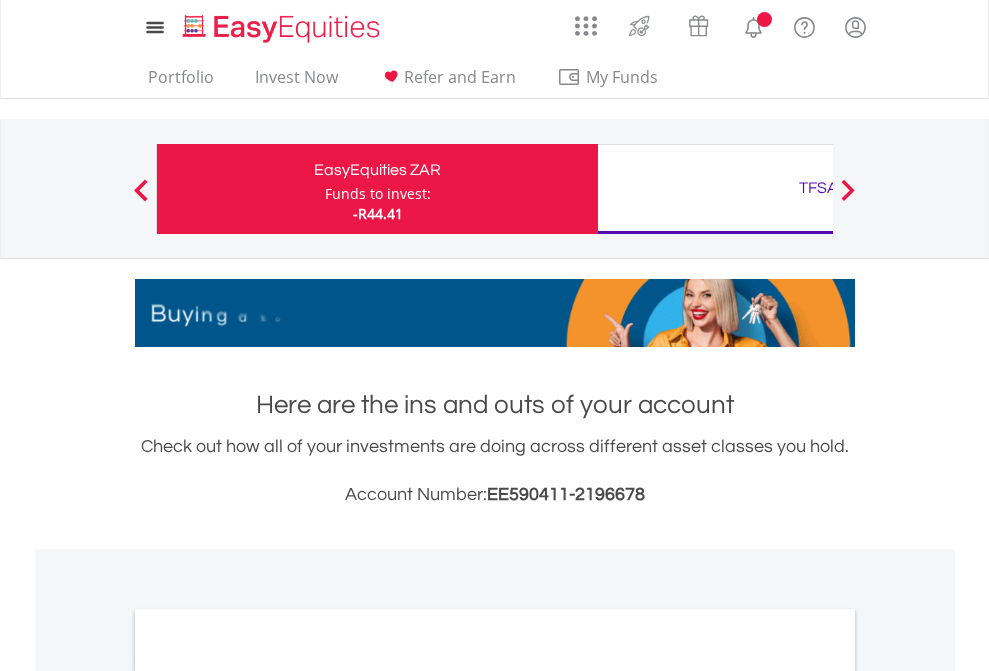 click on "All Holdings" at bounding box center (268, 1096) 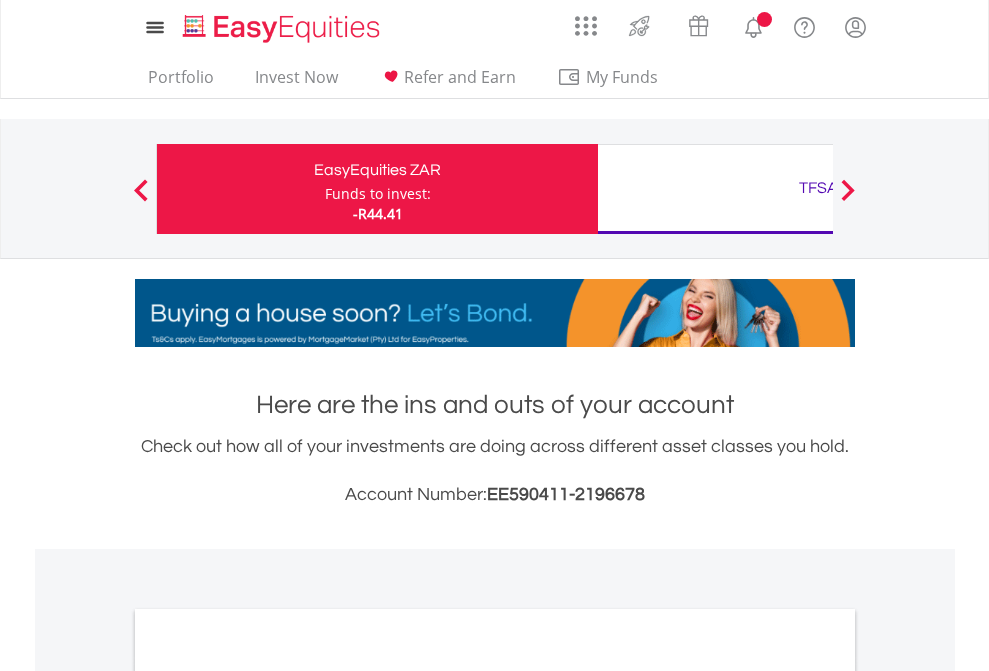 scroll, scrollTop: 1202, scrollLeft: 0, axis: vertical 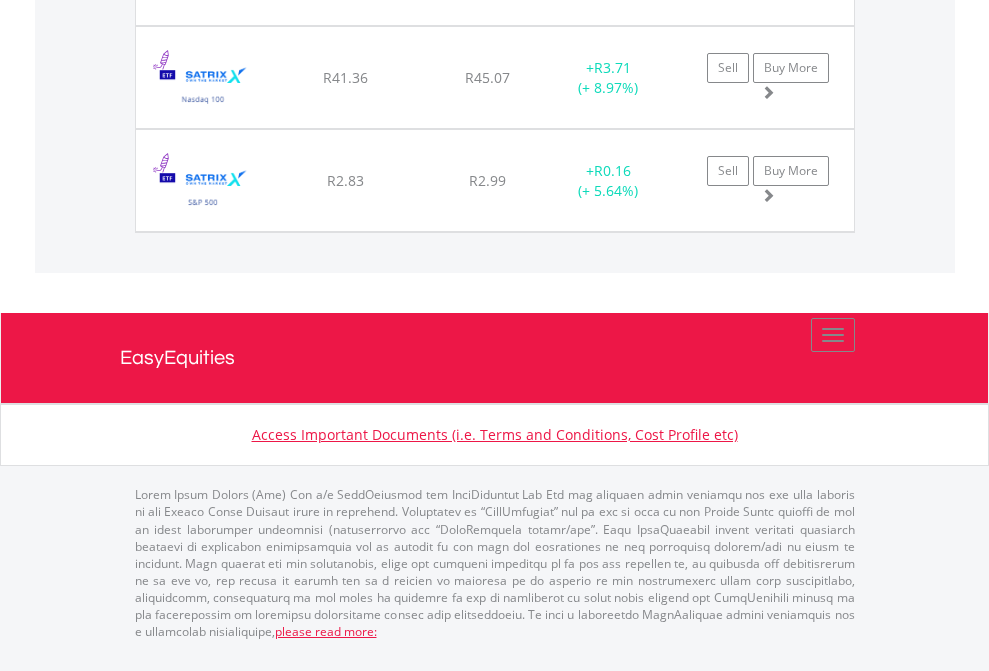 click on "TFSA" at bounding box center [818, -1751] 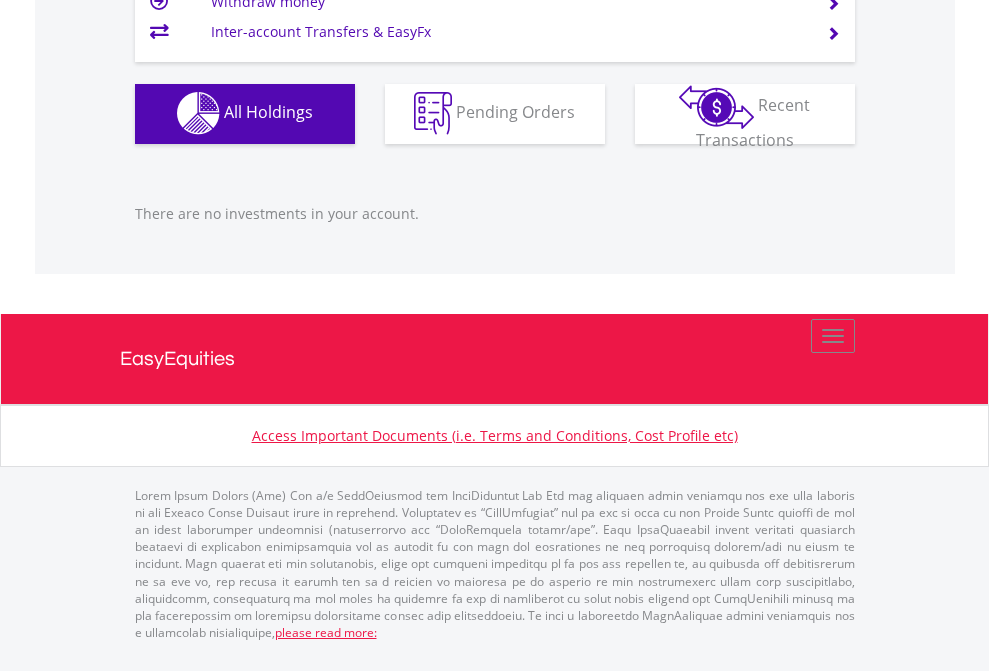scroll, scrollTop: 1980, scrollLeft: 0, axis: vertical 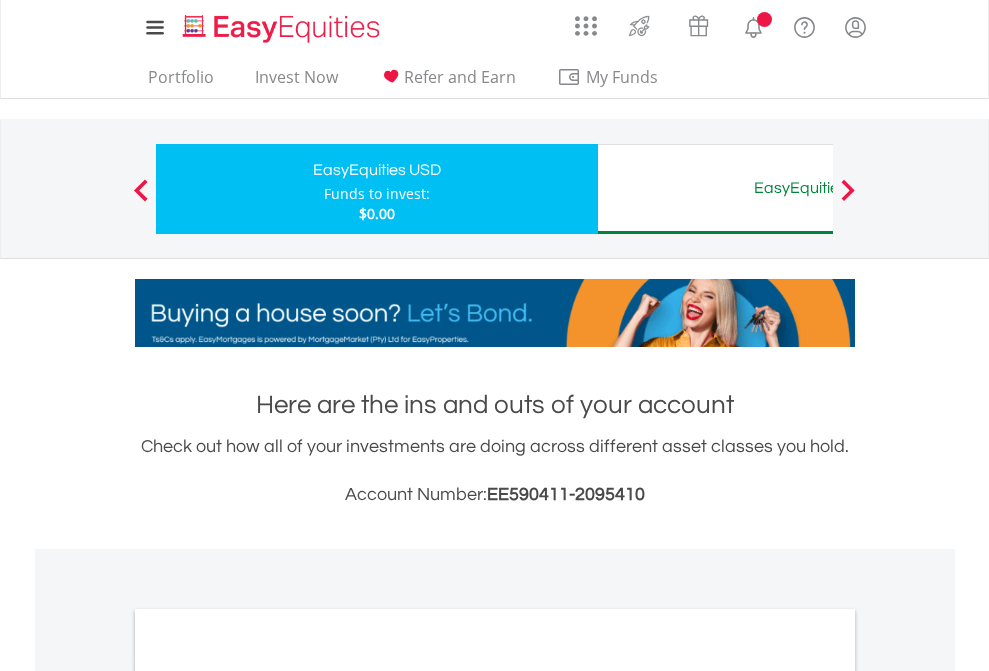 click on "All Holdings" at bounding box center [268, 1096] 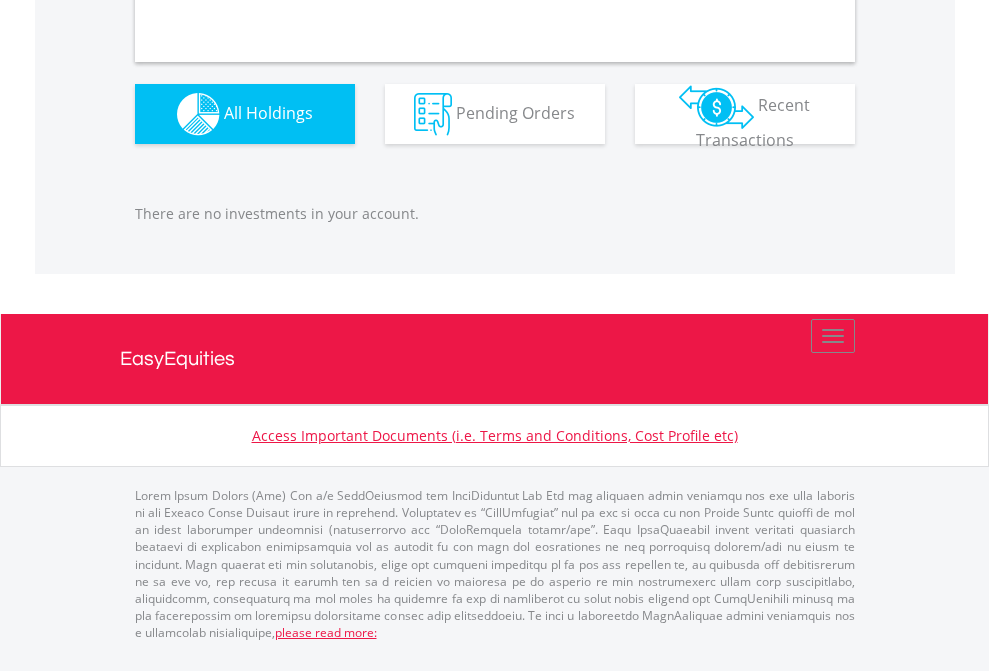 scroll, scrollTop: 1980, scrollLeft: 0, axis: vertical 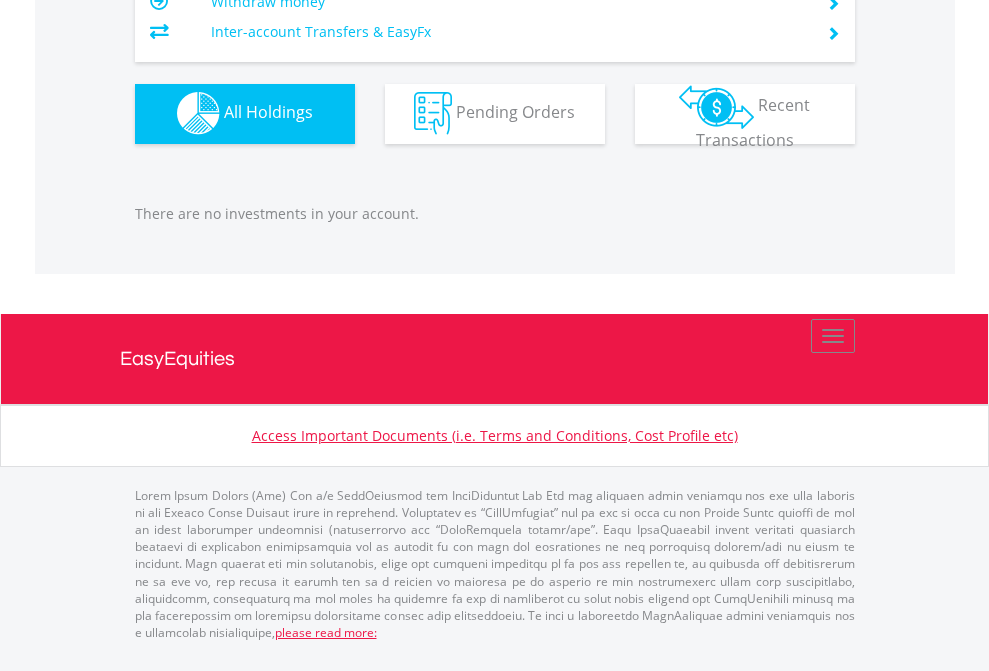 click on "EasyEquities AUD" at bounding box center [818, -1142] 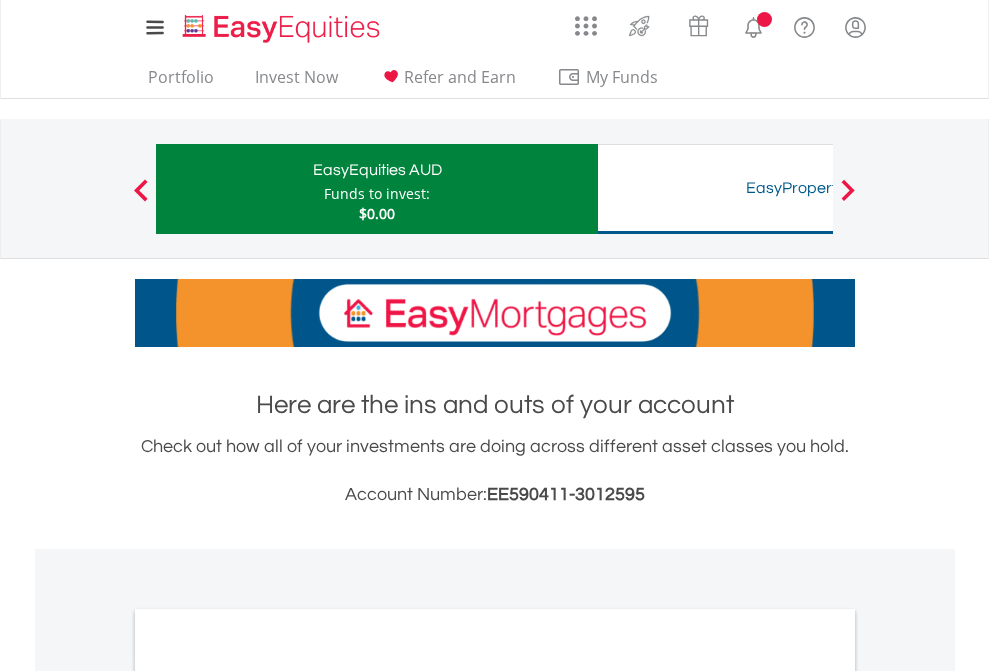 scroll, scrollTop: 0, scrollLeft: 0, axis: both 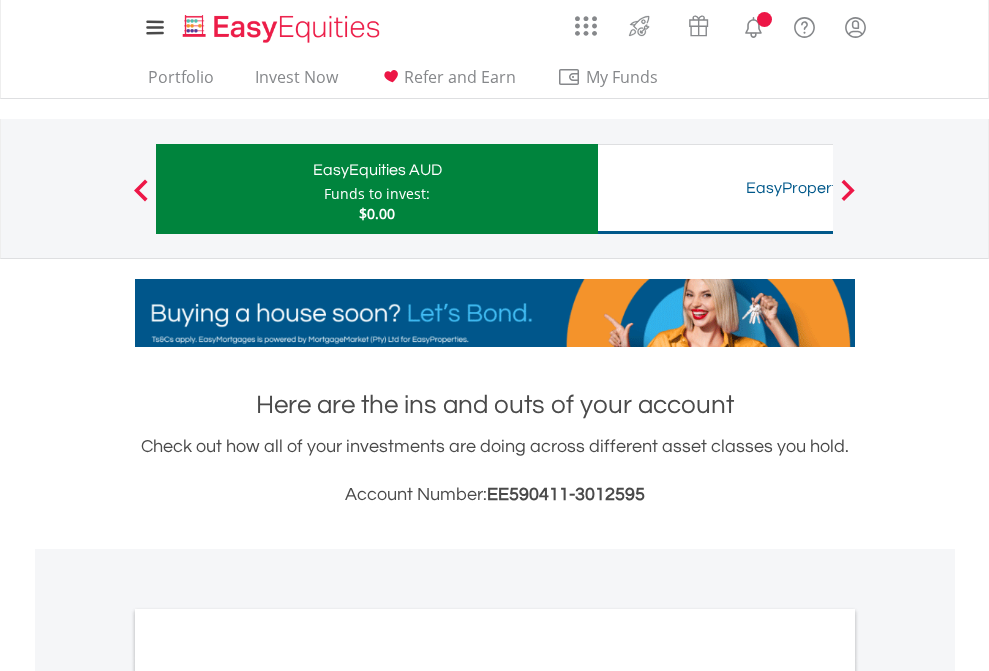 click on "All Holdings" at bounding box center (268, 1096) 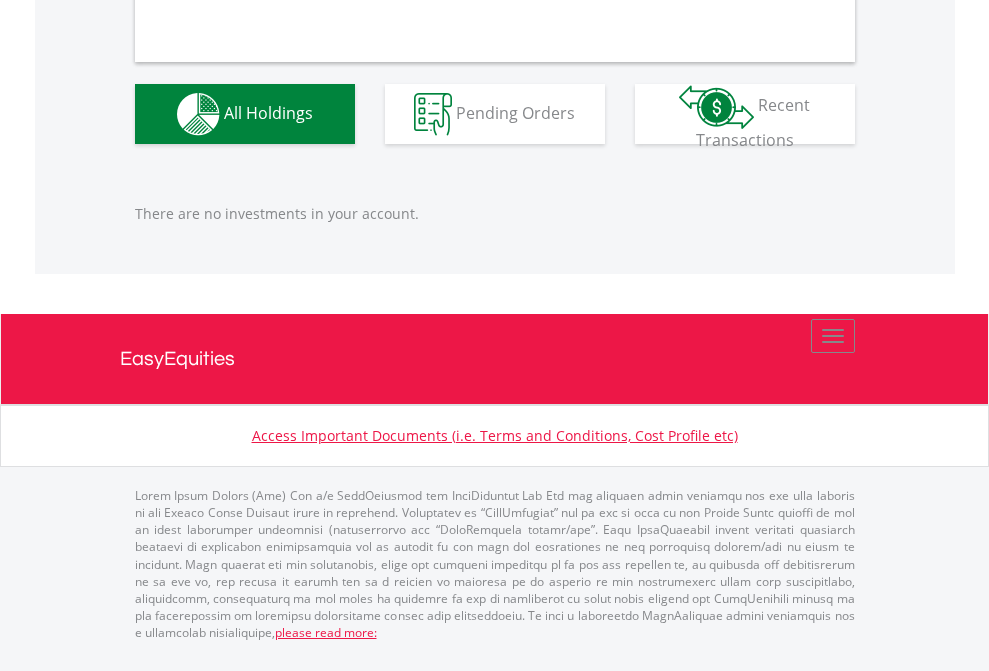 scroll, scrollTop: 1980, scrollLeft: 0, axis: vertical 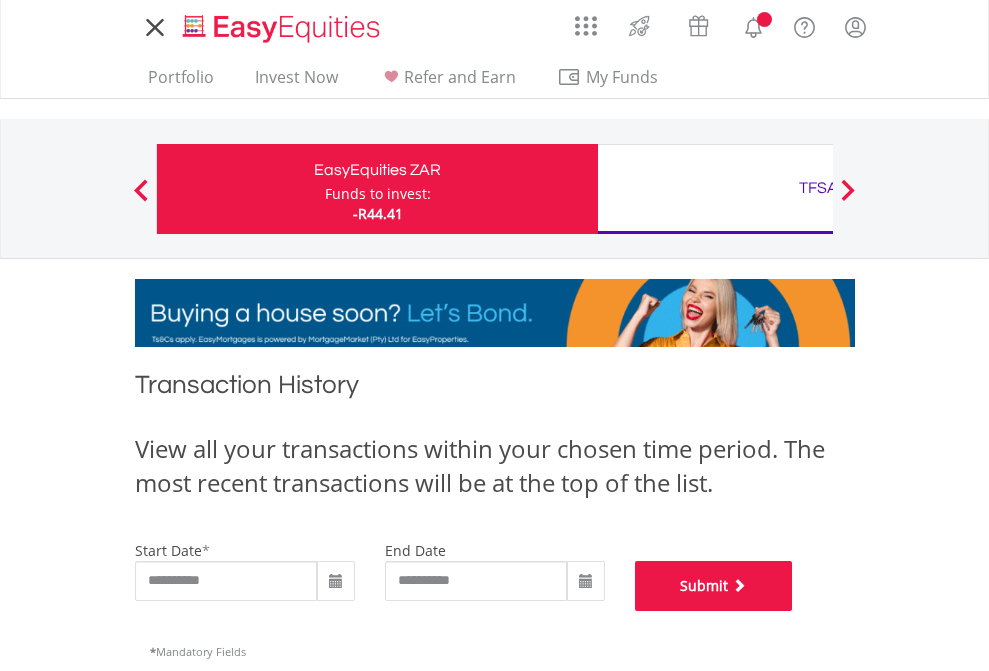 click on "Submit" at bounding box center [714, 586] 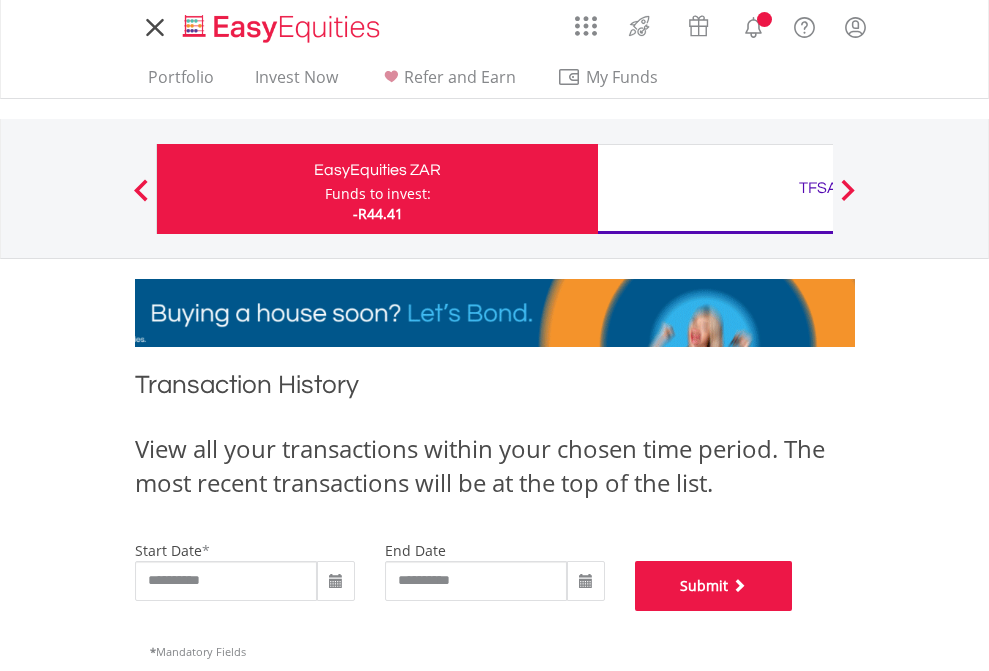 scroll, scrollTop: 811, scrollLeft: 0, axis: vertical 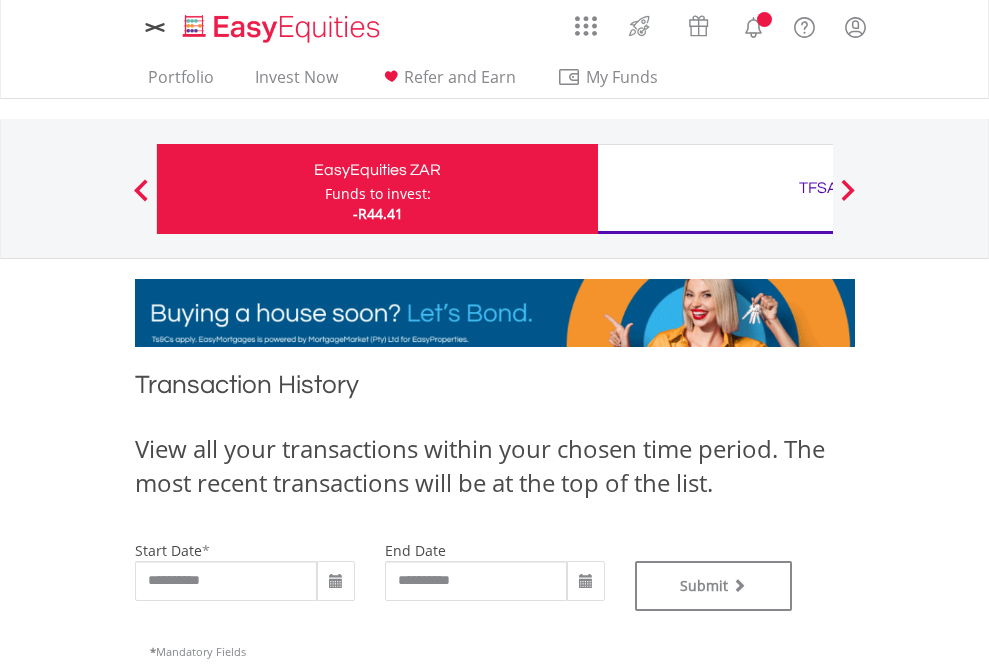 click on "TFSA" at bounding box center [818, 188] 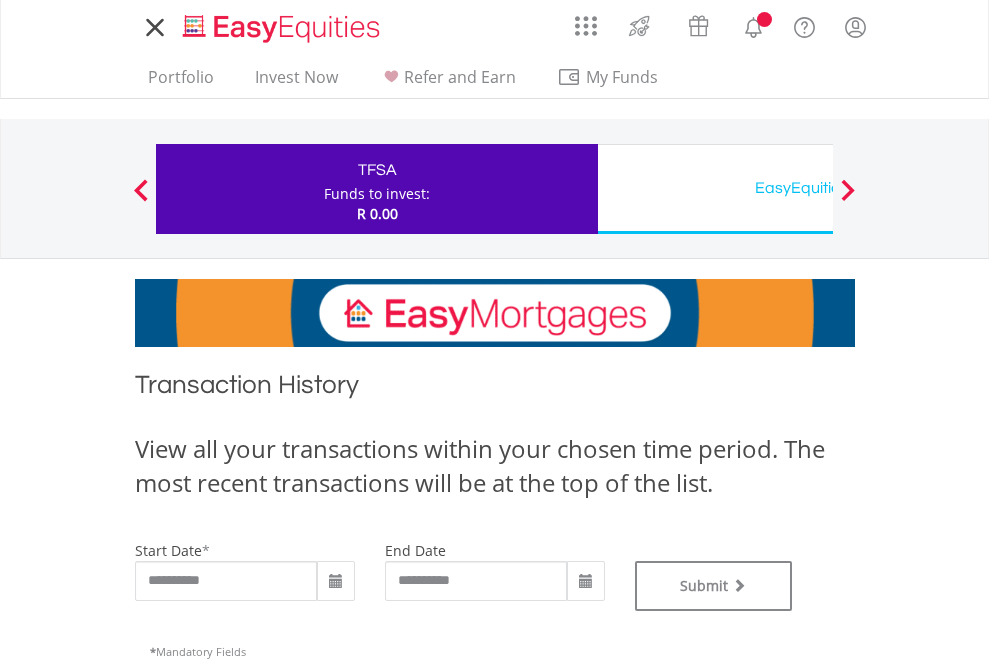 scroll, scrollTop: 0, scrollLeft: 0, axis: both 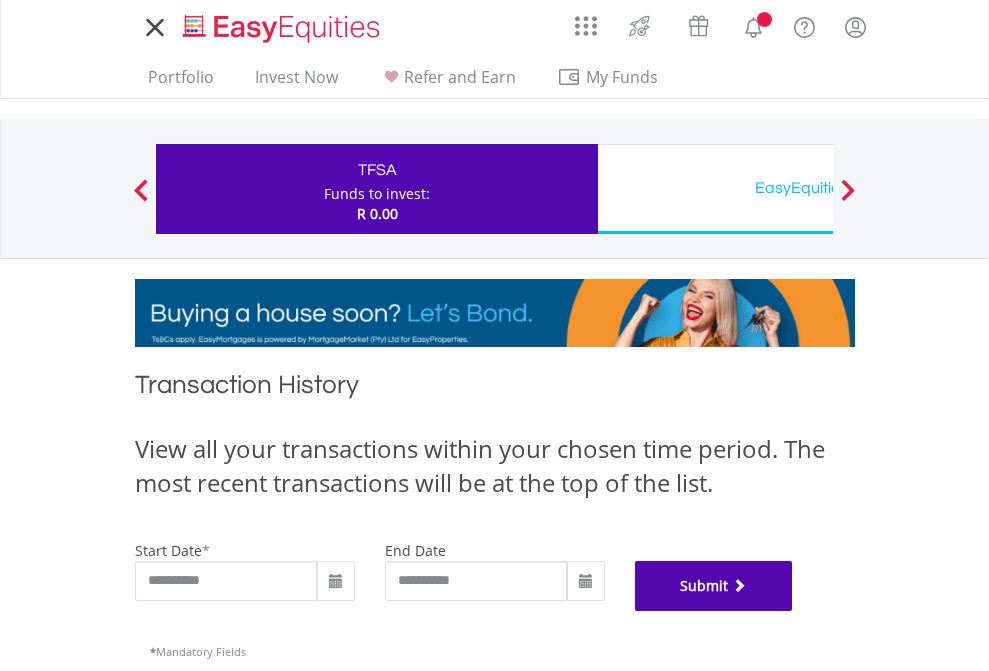 click on "Submit" at bounding box center [714, 586] 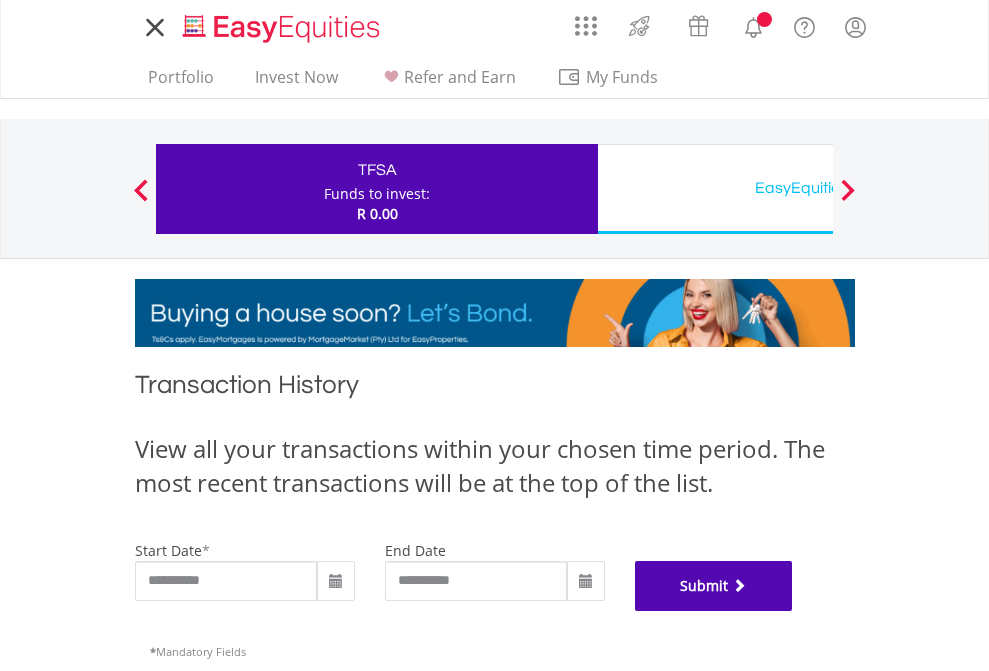 scroll, scrollTop: 811, scrollLeft: 0, axis: vertical 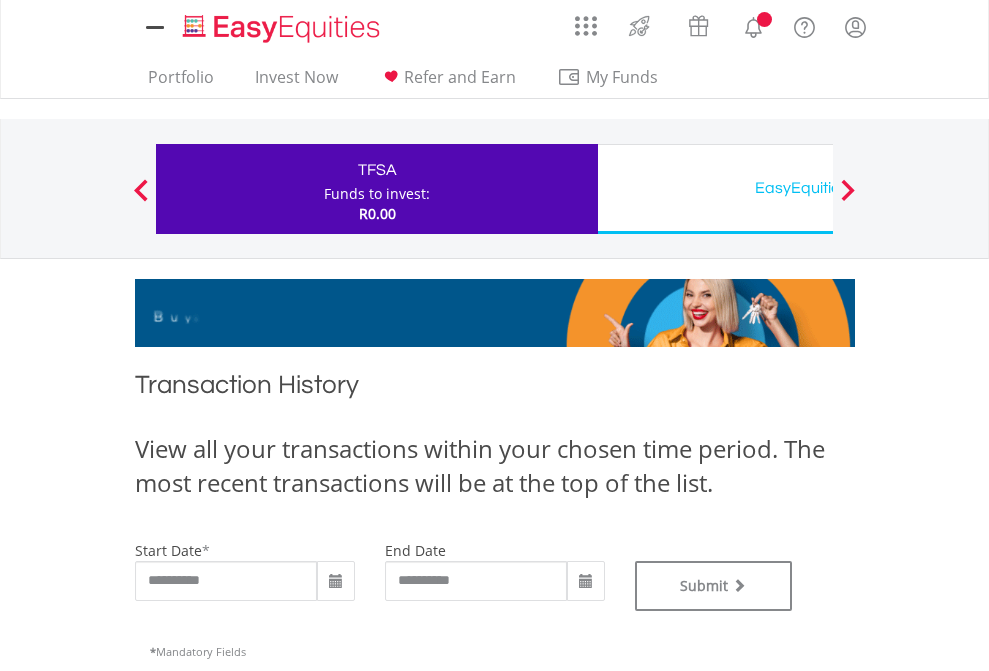 click on "EasyEquities USD" at bounding box center (818, 188) 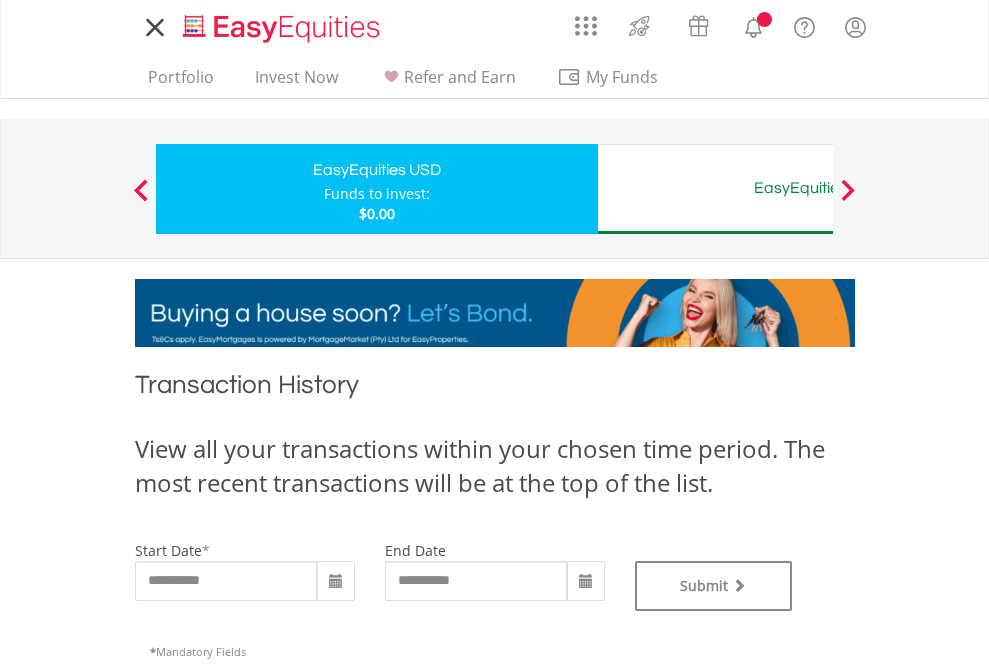 scroll, scrollTop: 0, scrollLeft: 0, axis: both 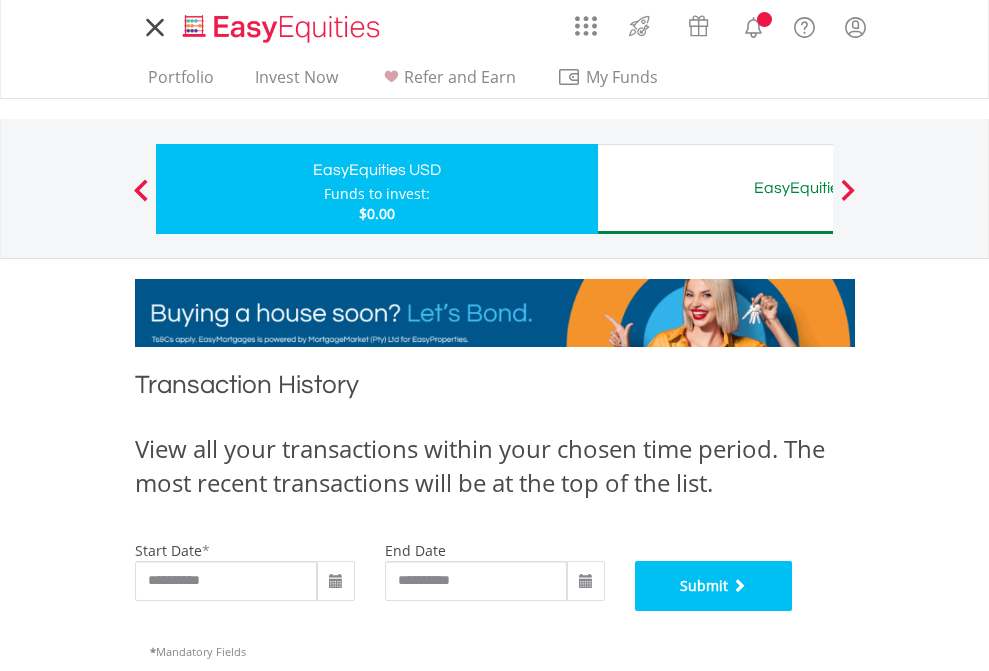 click on "Submit" at bounding box center (714, 586) 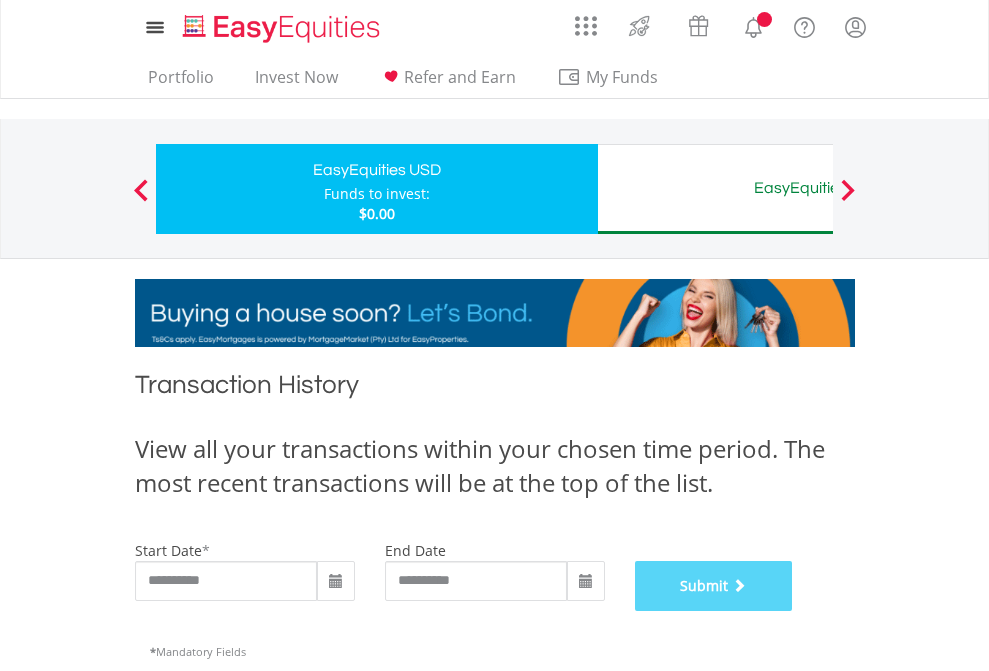 scroll, scrollTop: 811, scrollLeft: 0, axis: vertical 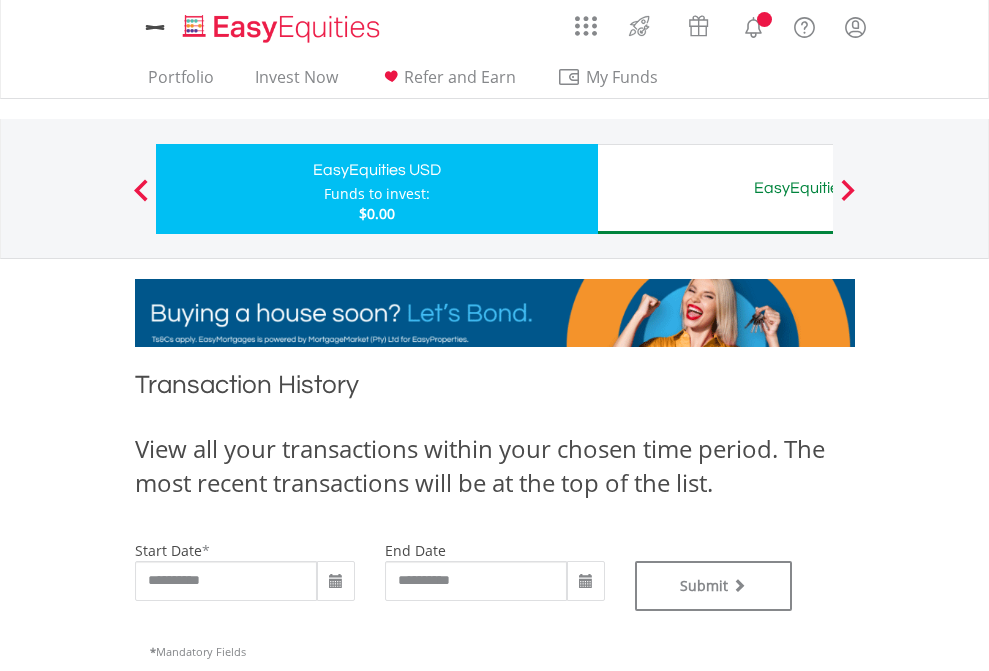 click on "EasyEquities AUD" at bounding box center (818, 188) 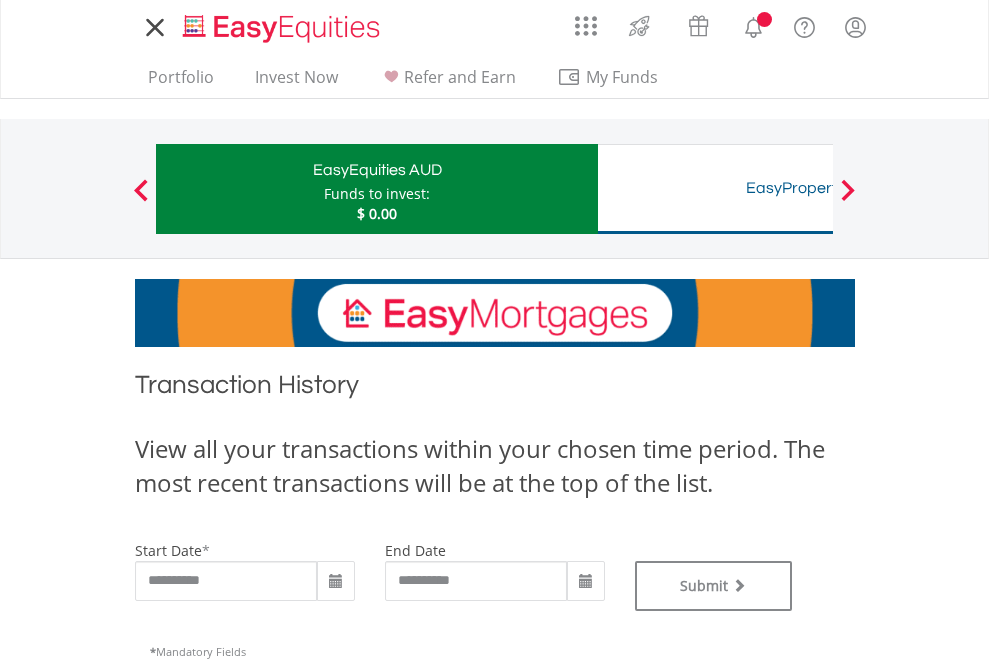 scroll, scrollTop: 0, scrollLeft: 0, axis: both 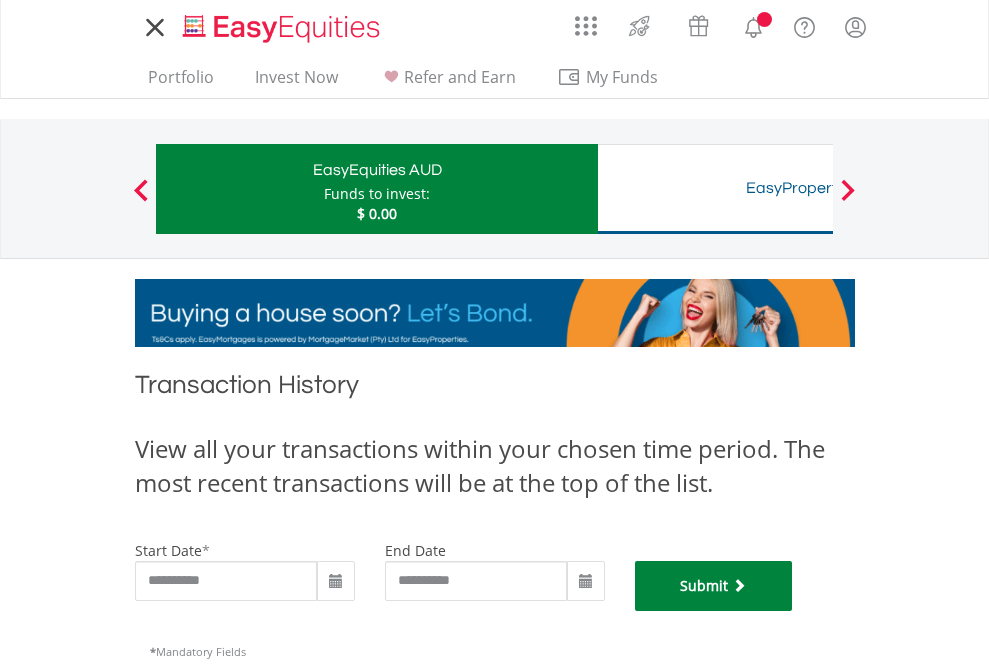 click on "Submit" at bounding box center [714, 586] 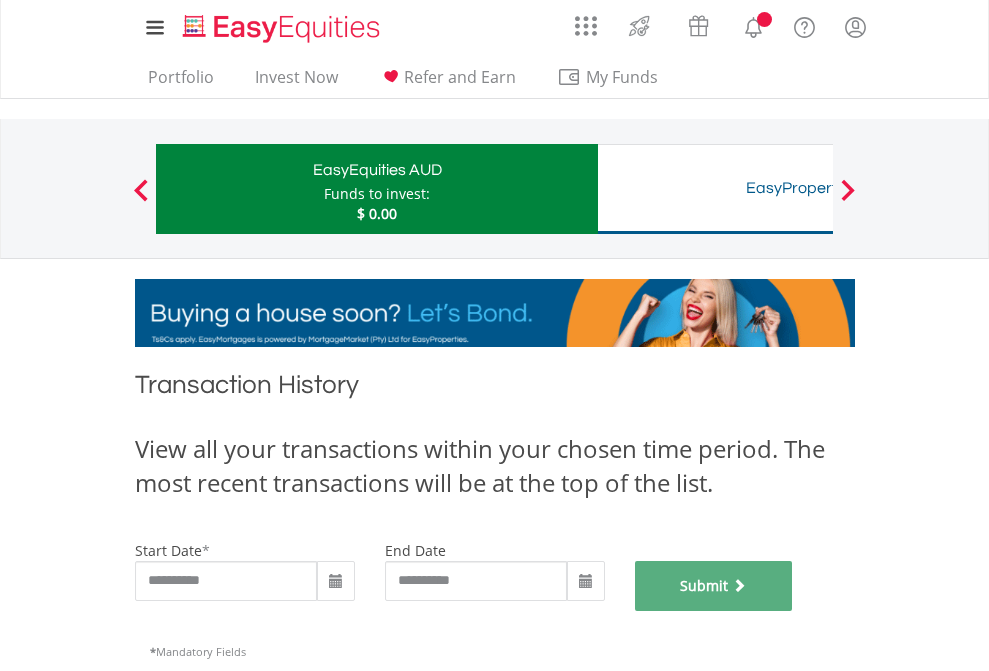 scroll, scrollTop: 811, scrollLeft: 0, axis: vertical 